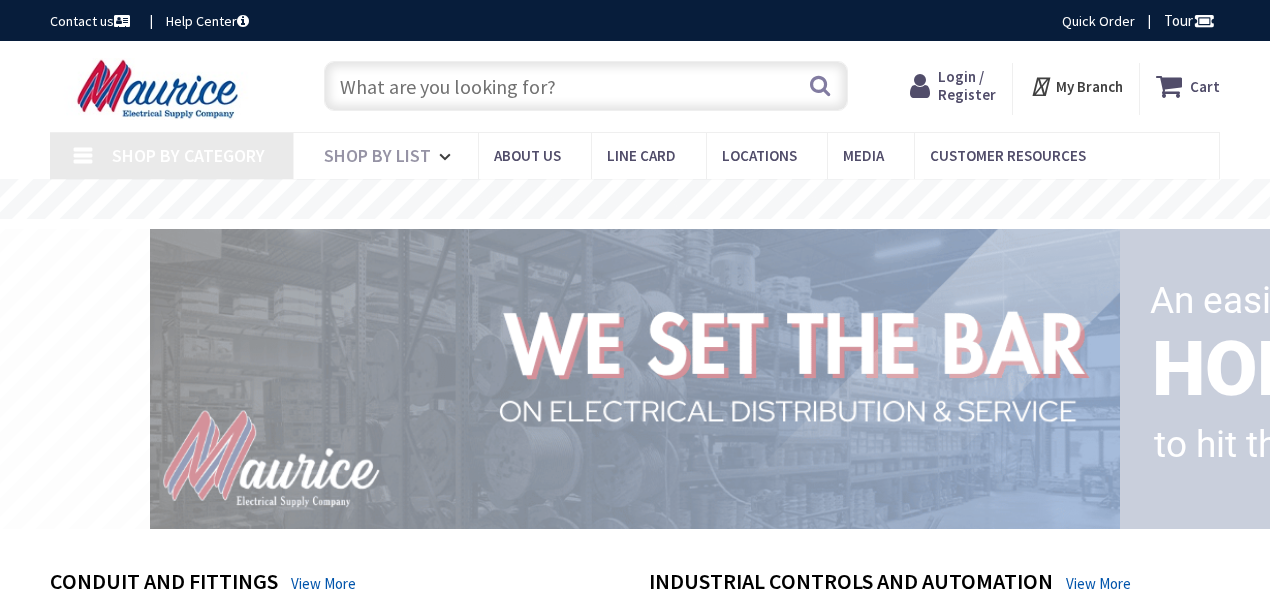 scroll, scrollTop: 0, scrollLeft: 0, axis: both 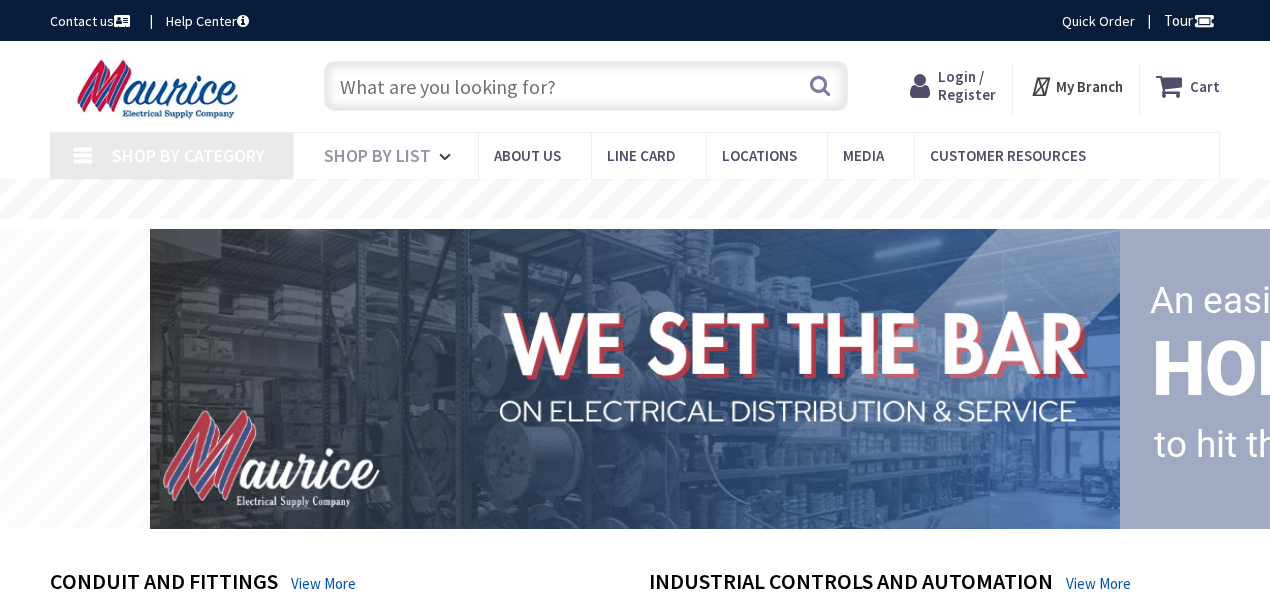 click on "Login / Register" at bounding box center [967, 85] 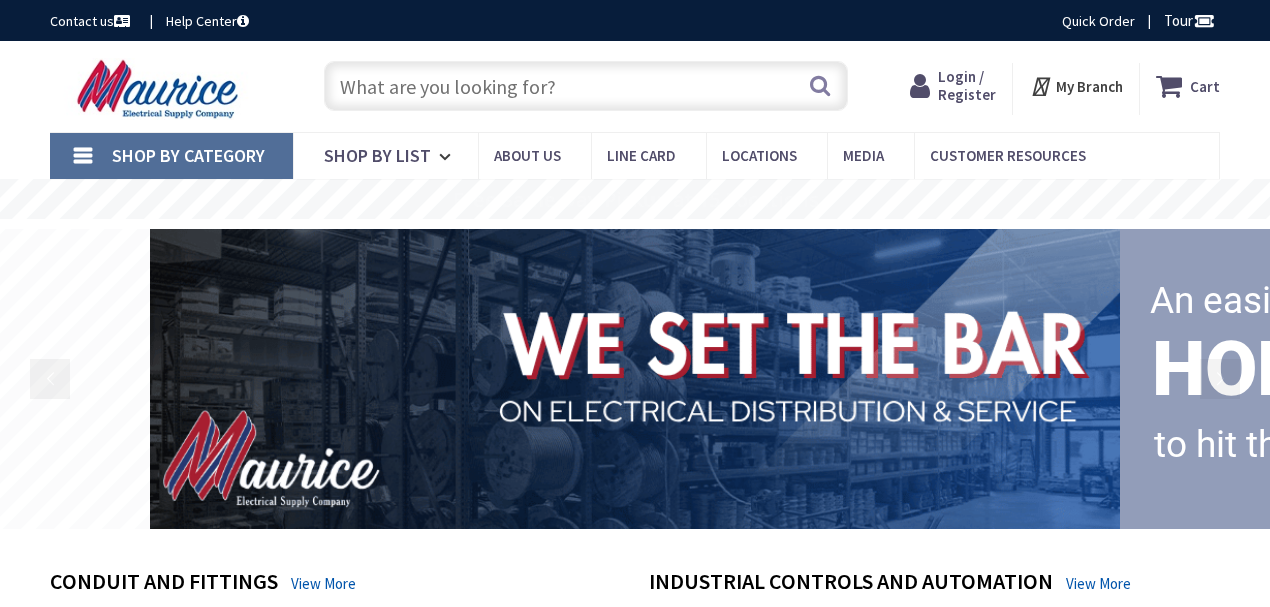 scroll, scrollTop: 0, scrollLeft: 0, axis: both 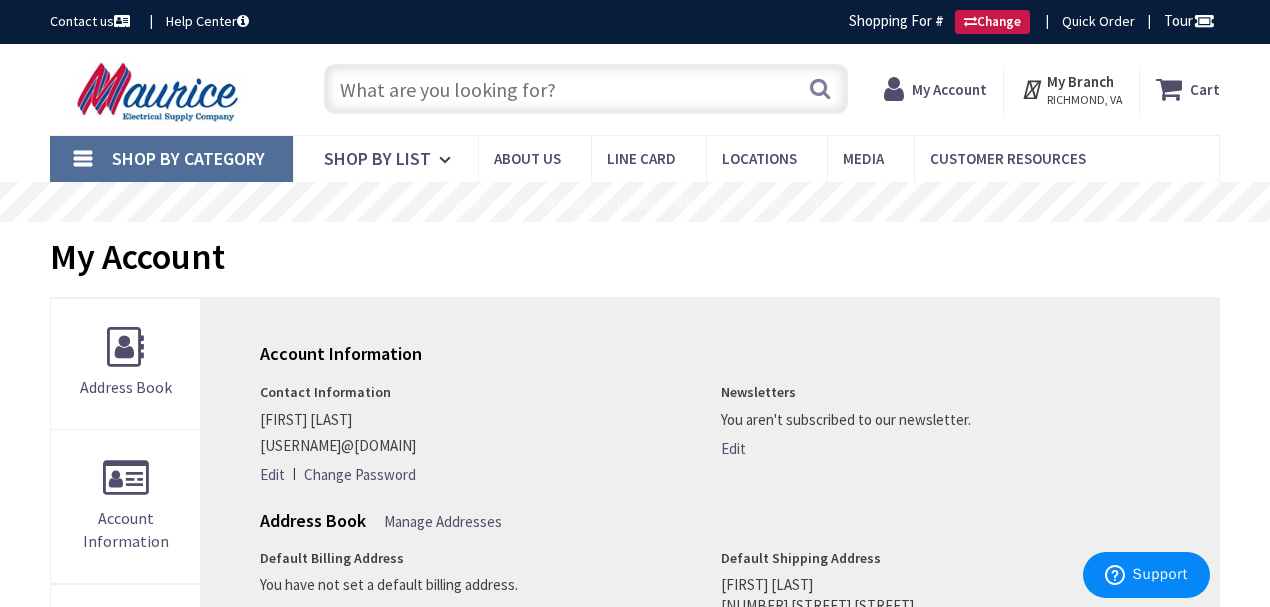 click at bounding box center [586, 89] 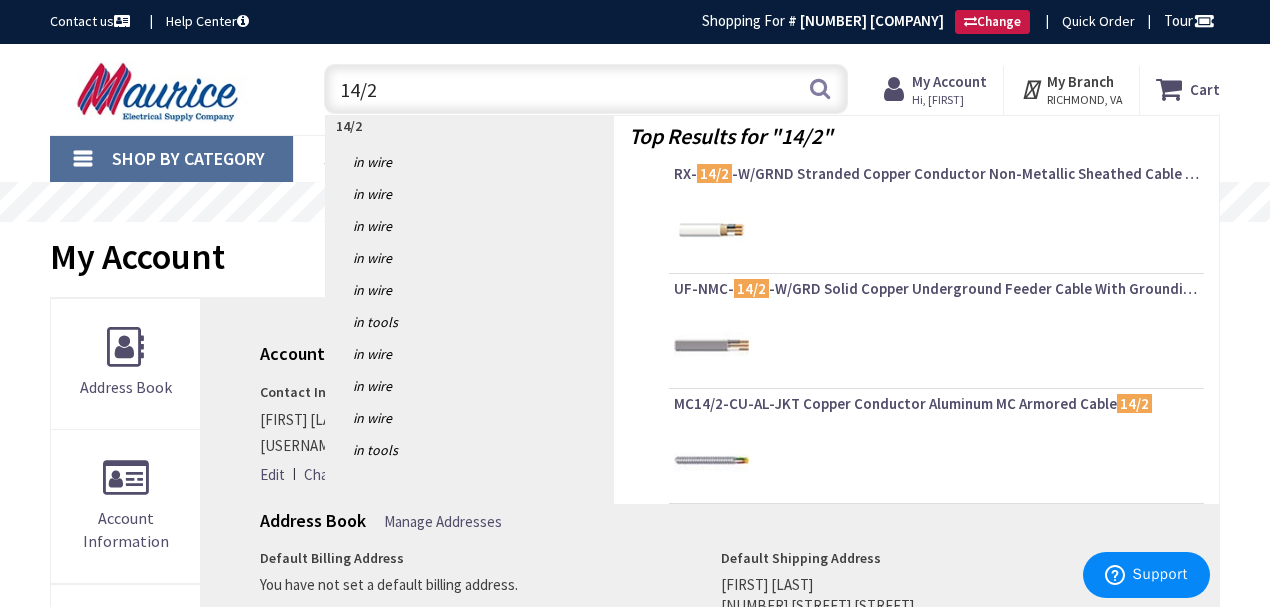 scroll, scrollTop: 0, scrollLeft: 0, axis: both 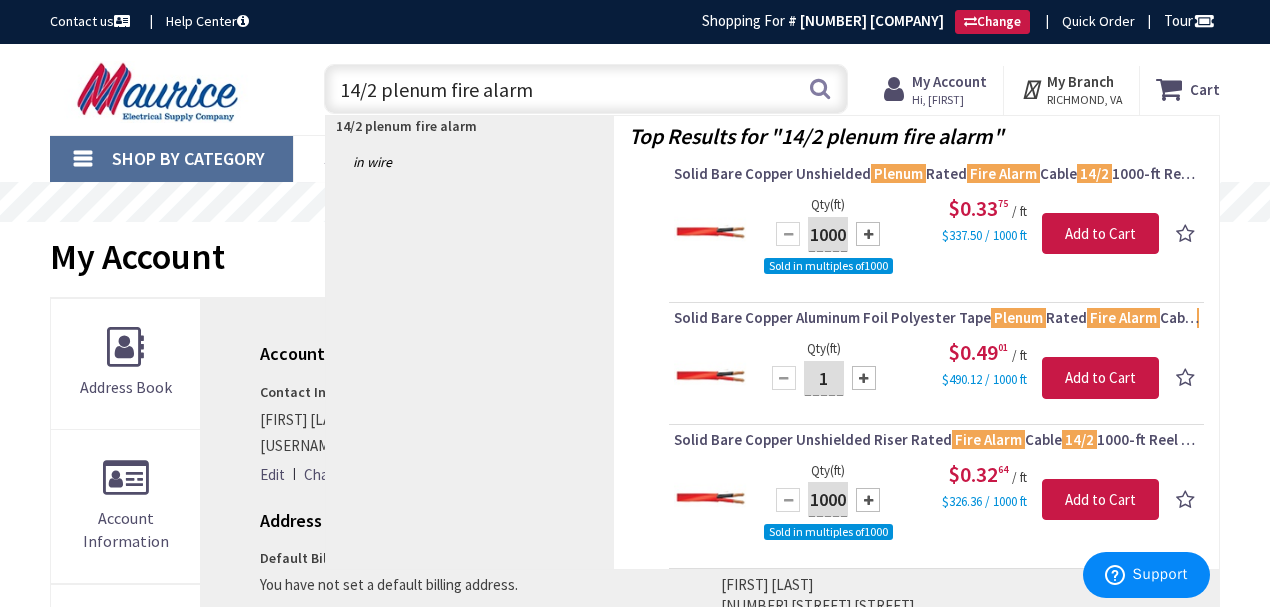 drag, startPoint x: 448, startPoint y: 86, endPoint x: 467, endPoint y: 78, distance: 20.615528 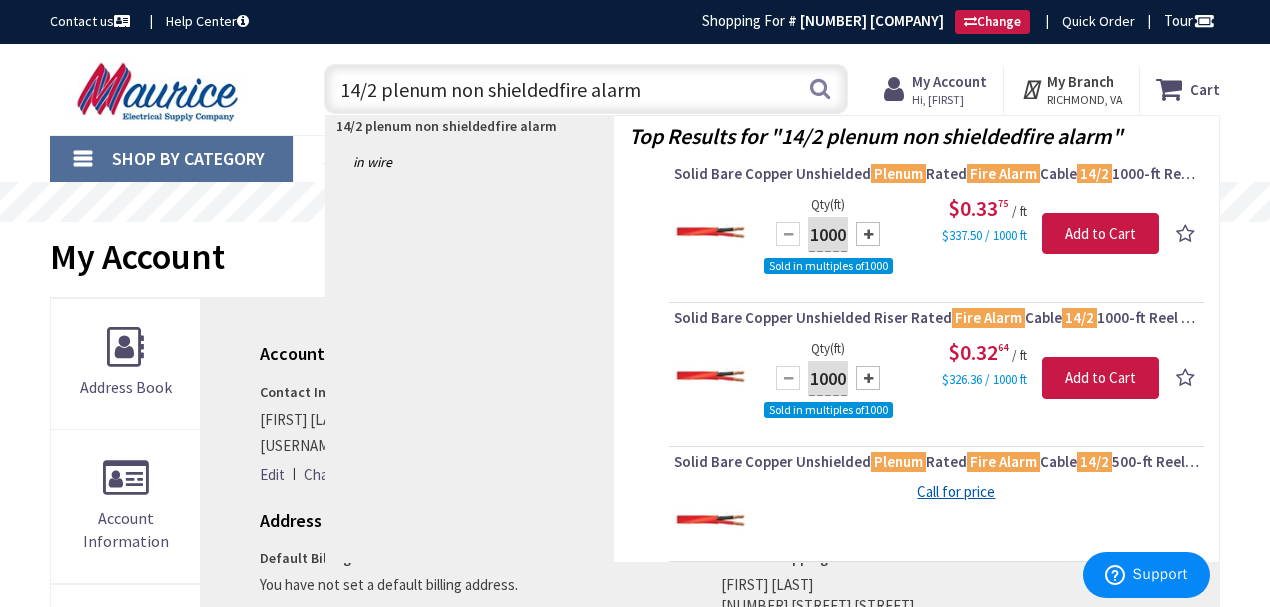 type on "14/2 plenum non shielded fire alarm" 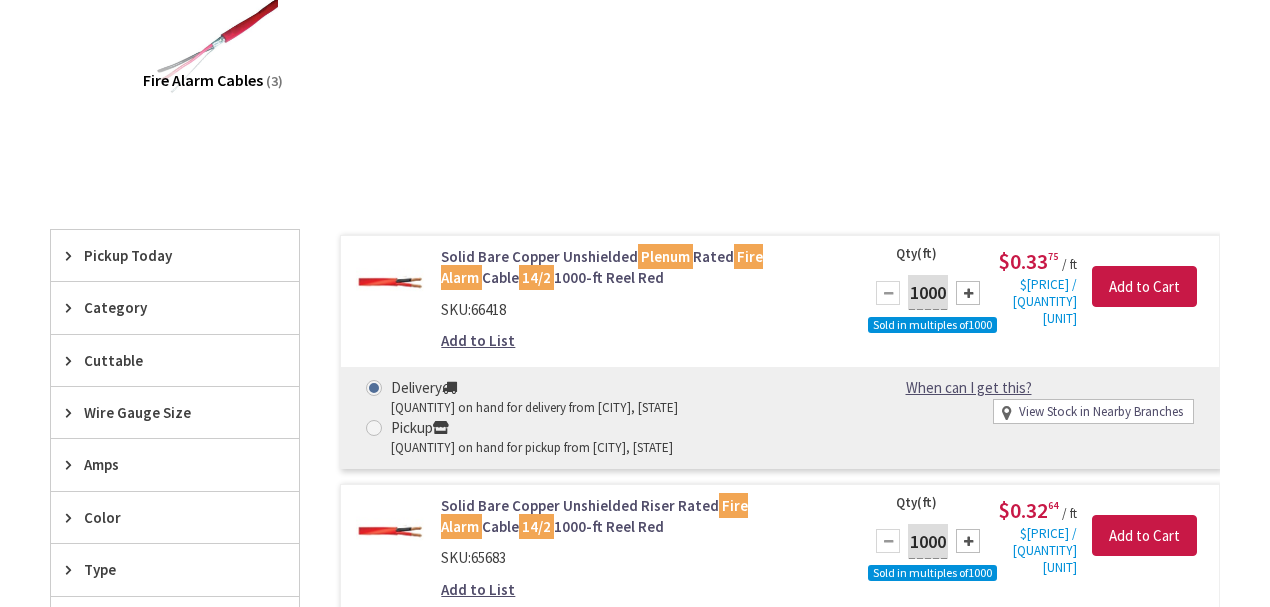 scroll, scrollTop: 333, scrollLeft: 0, axis: vertical 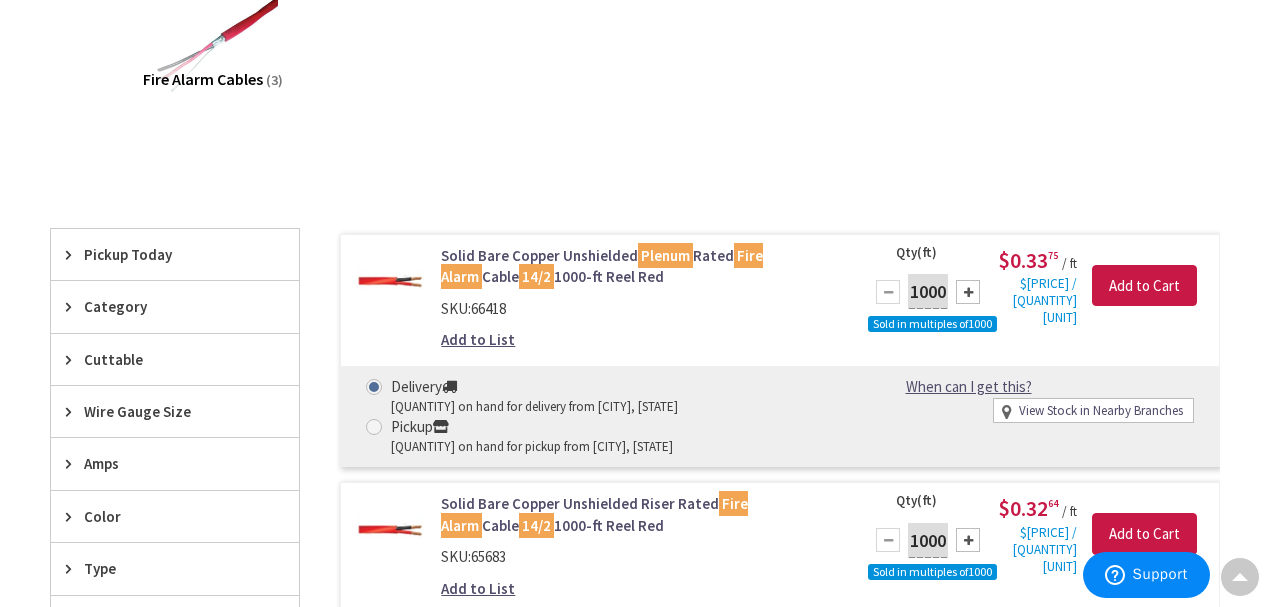 click at bounding box center [374, 427] 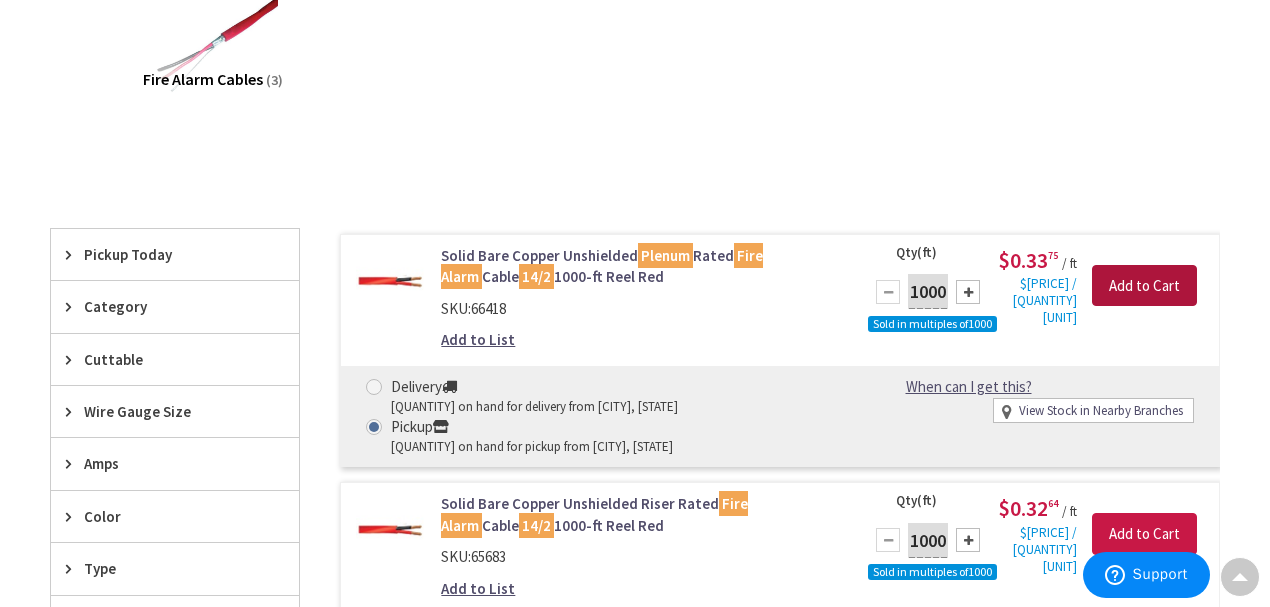 click on "Add to Cart" at bounding box center (1144, 286) 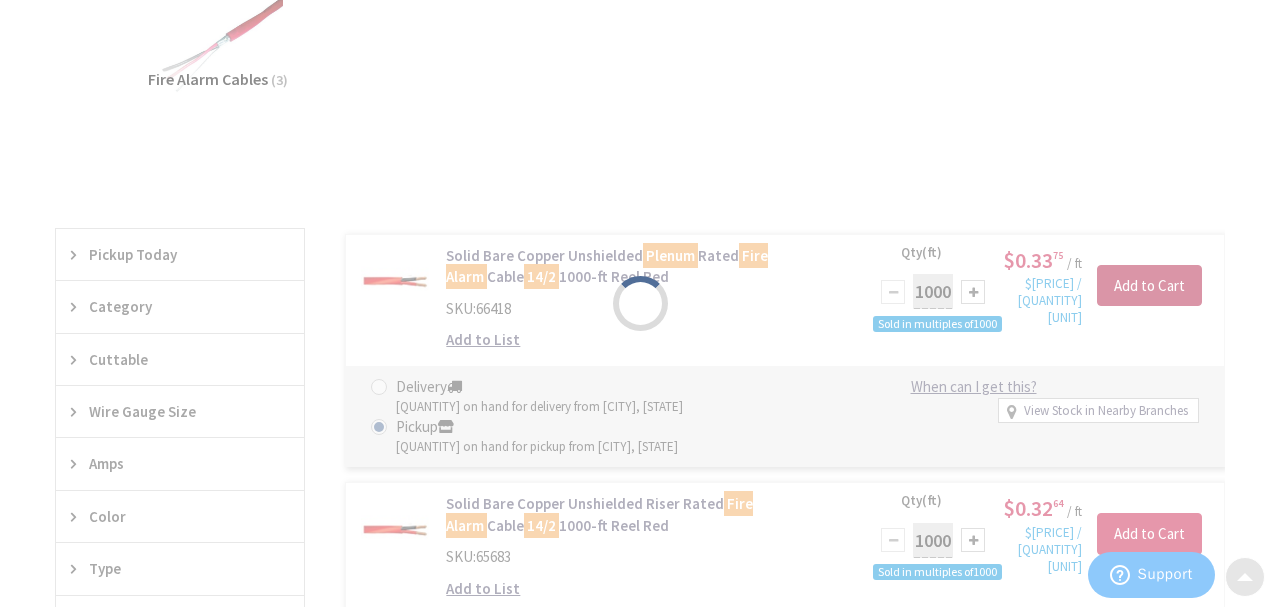 scroll, scrollTop: 336, scrollLeft: 0, axis: vertical 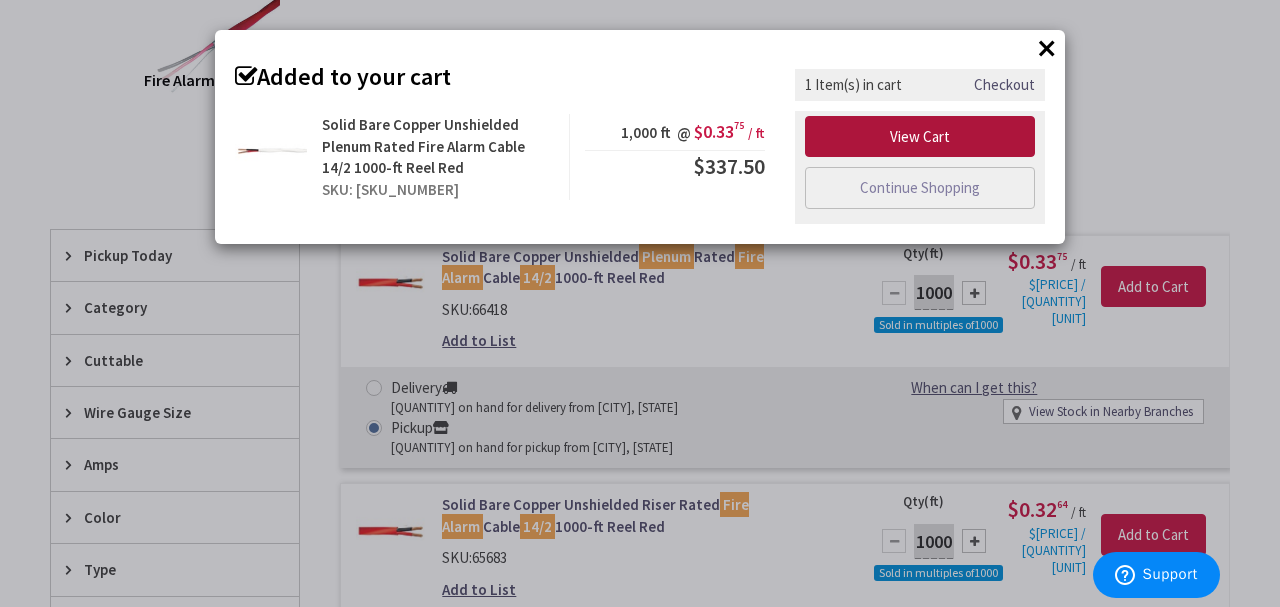 click on "View Cart" at bounding box center (920, 137) 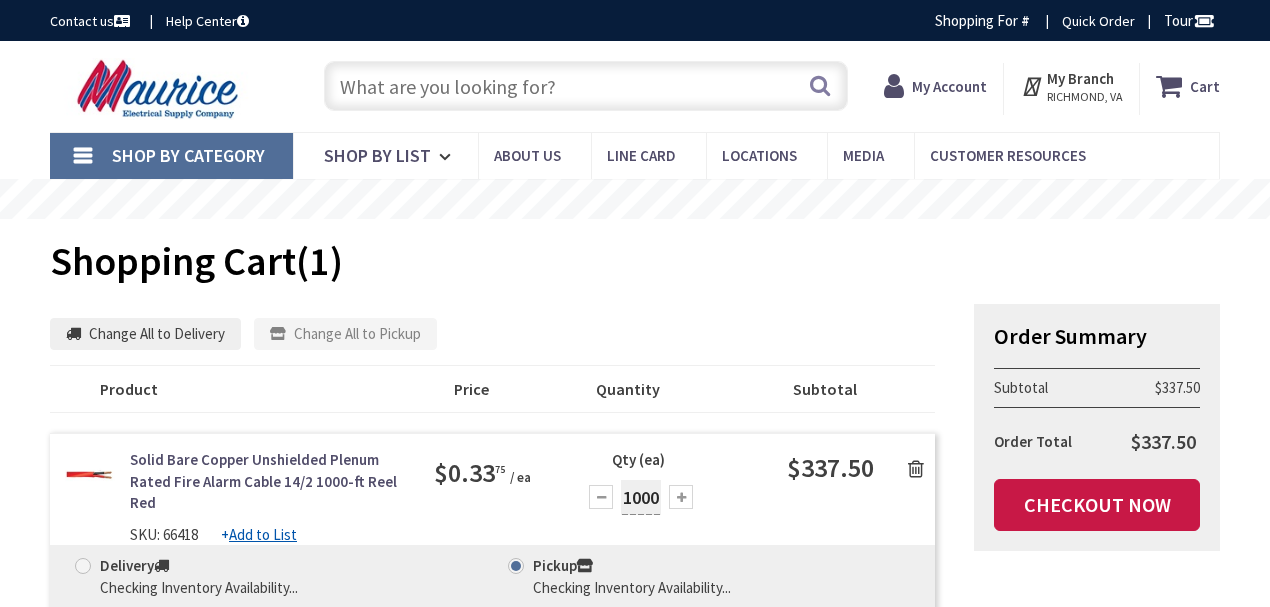 scroll, scrollTop: 0, scrollLeft: 0, axis: both 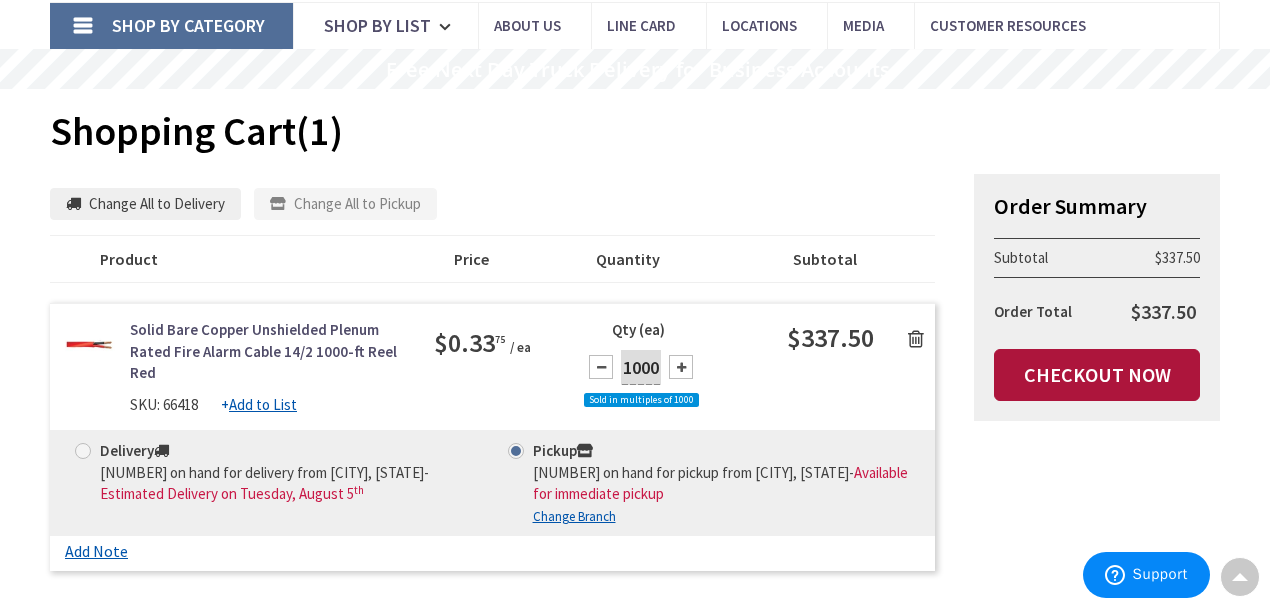 click on "Checkout Now" at bounding box center (1097, 375) 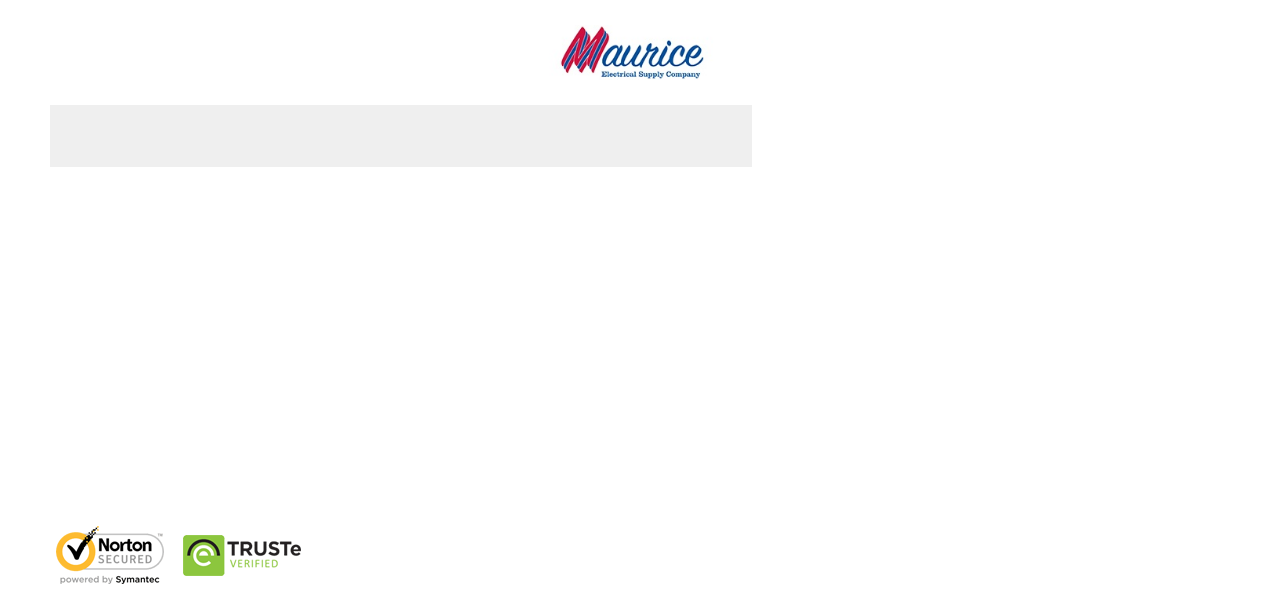 scroll, scrollTop: 23, scrollLeft: 0, axis: vertical 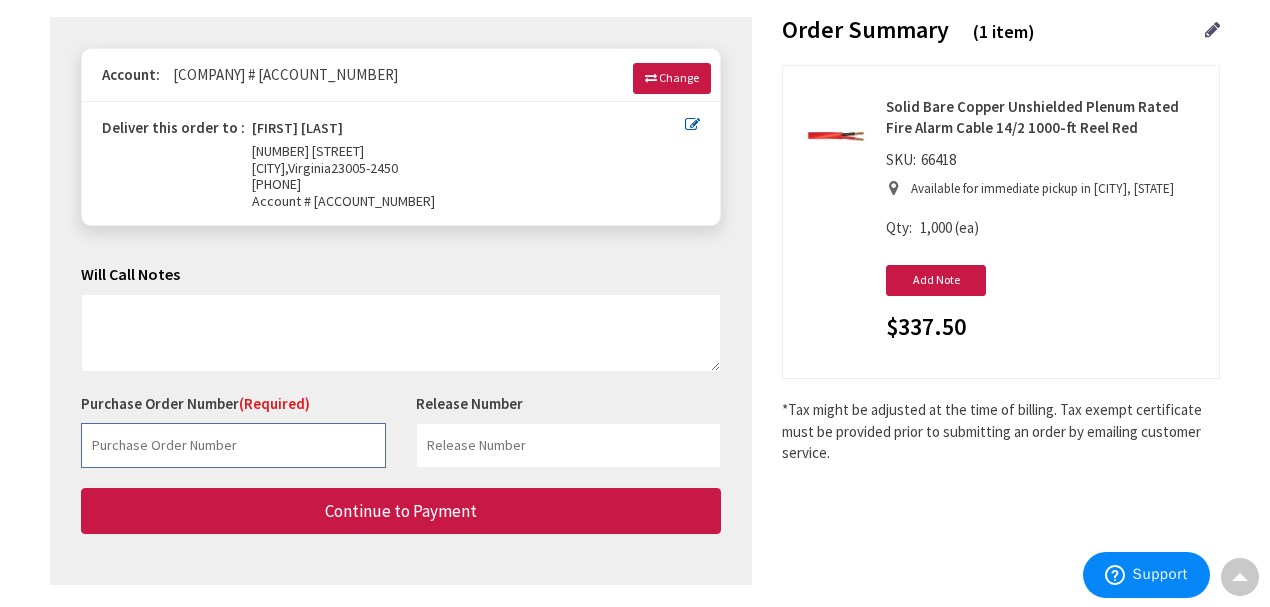 click at bounding box center (233, 445) 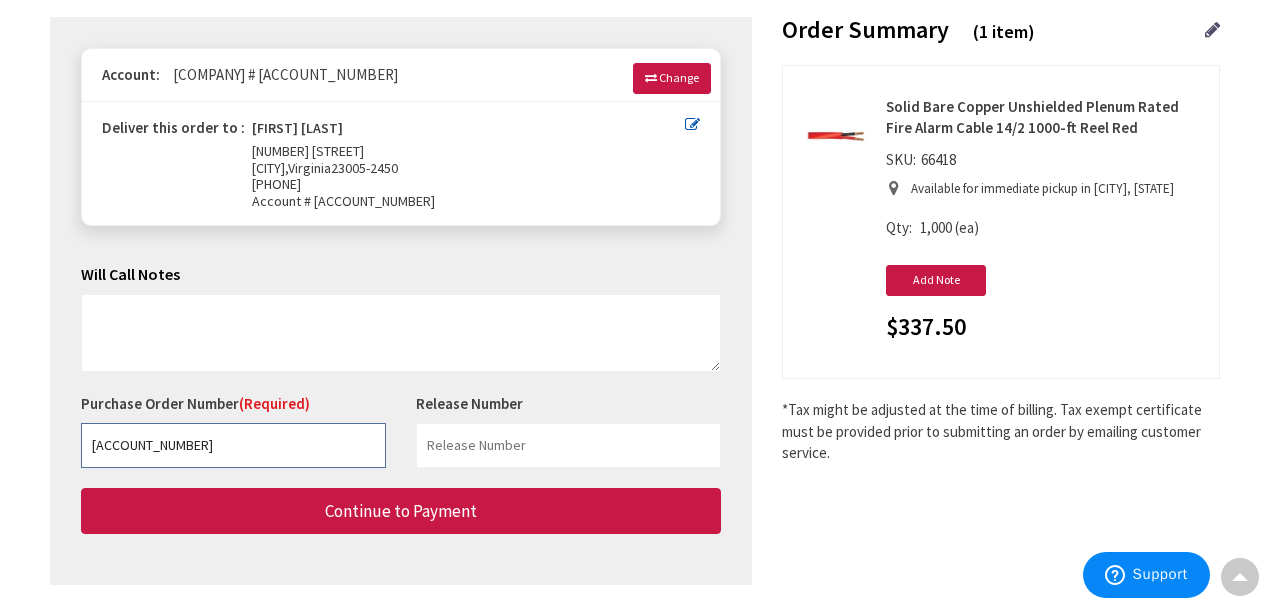 type on "25-0490" 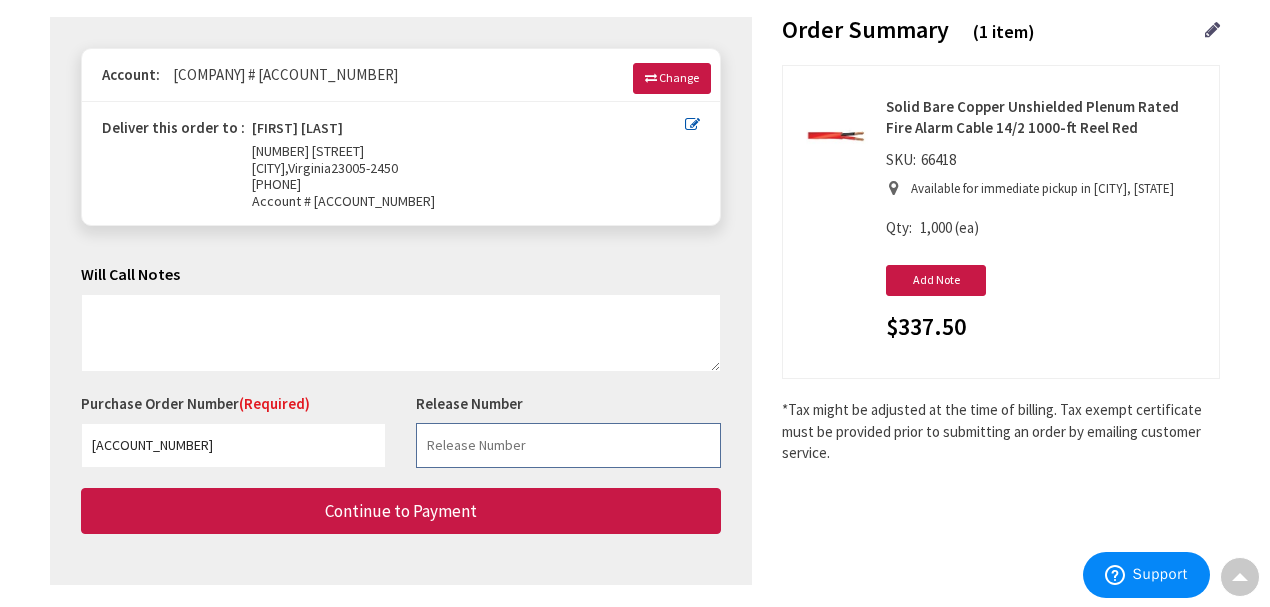 click at bounding box center (568, 445) 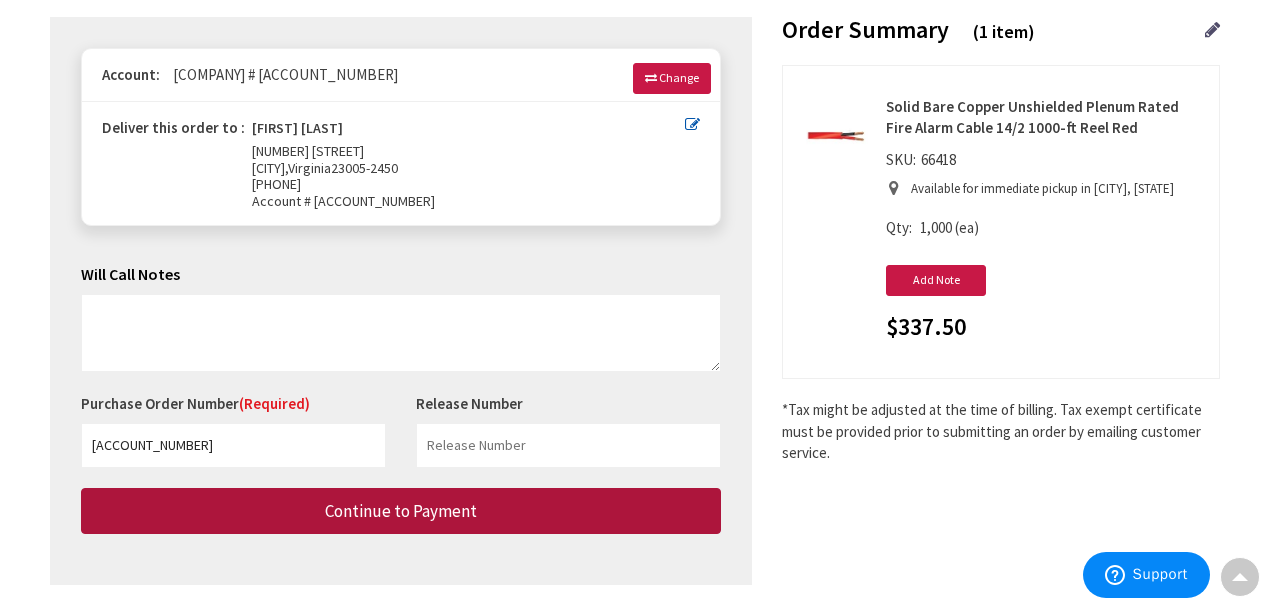 click on "Continue to Payment" at bounding box center (401, 511) 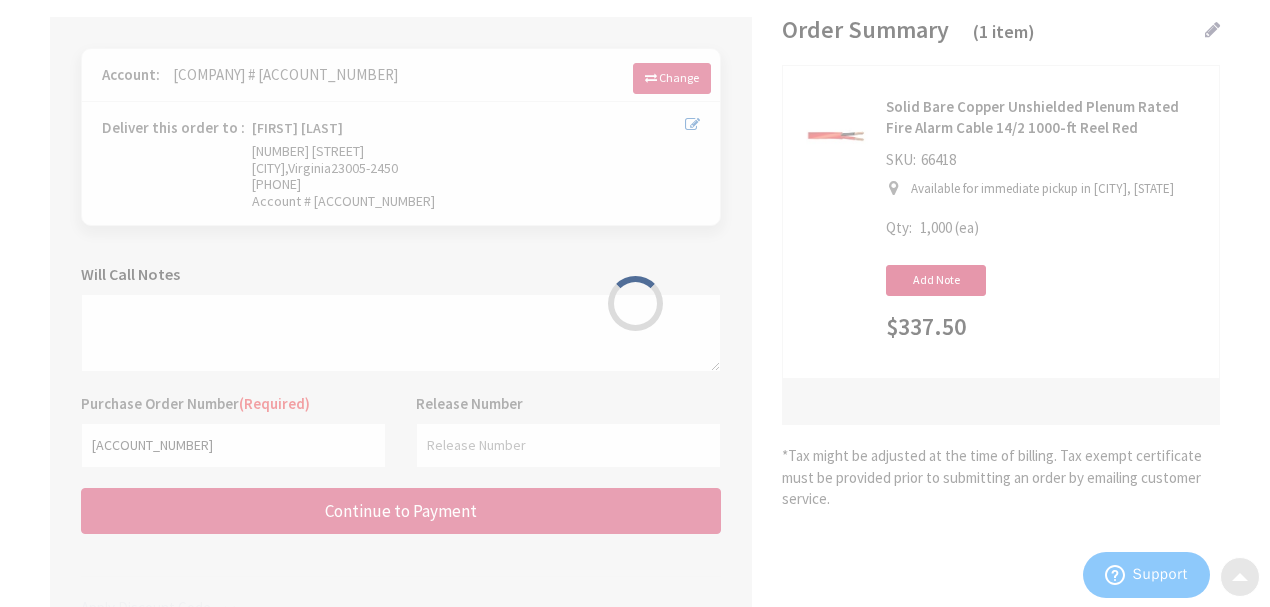 scroll, scrollTop: 0, scrollLeft: 0, axis: both 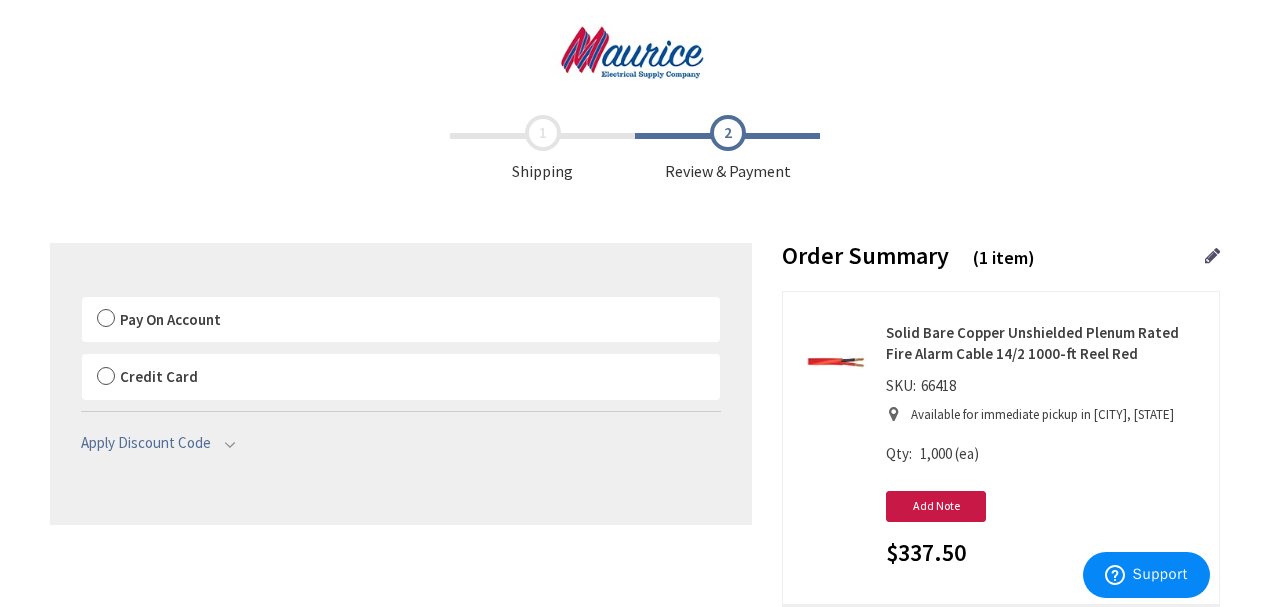 click on "Pay On Account" at bounding box center [401, 320] 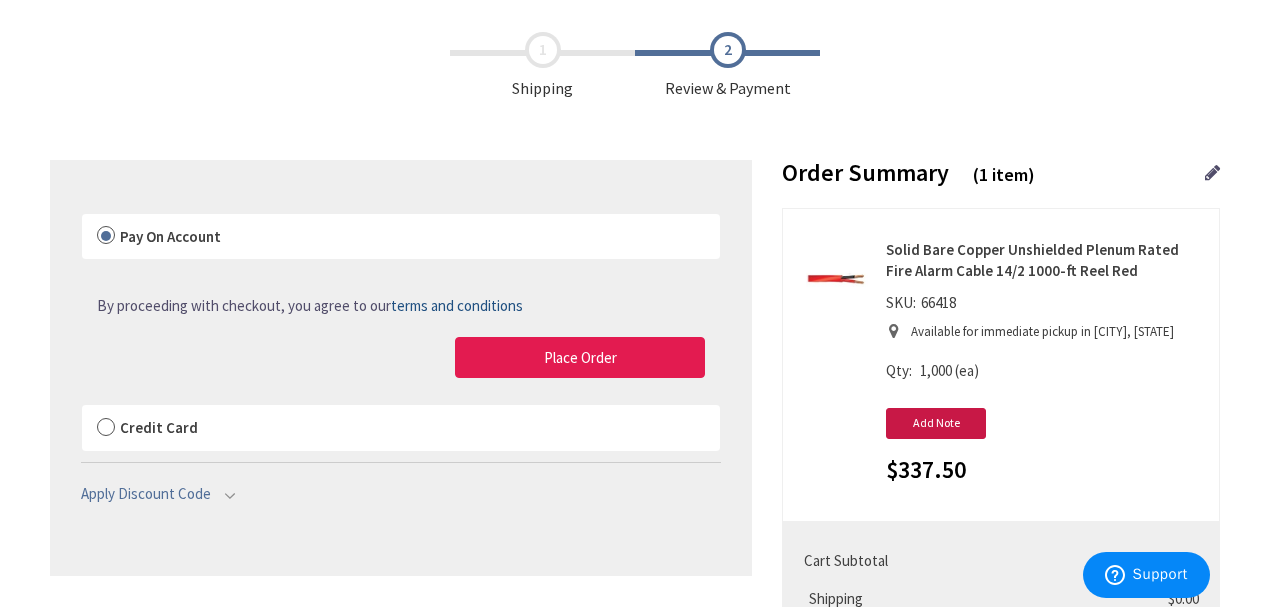 scroll, scrollTop: 200, scrollLeft: 0, axis: vertical 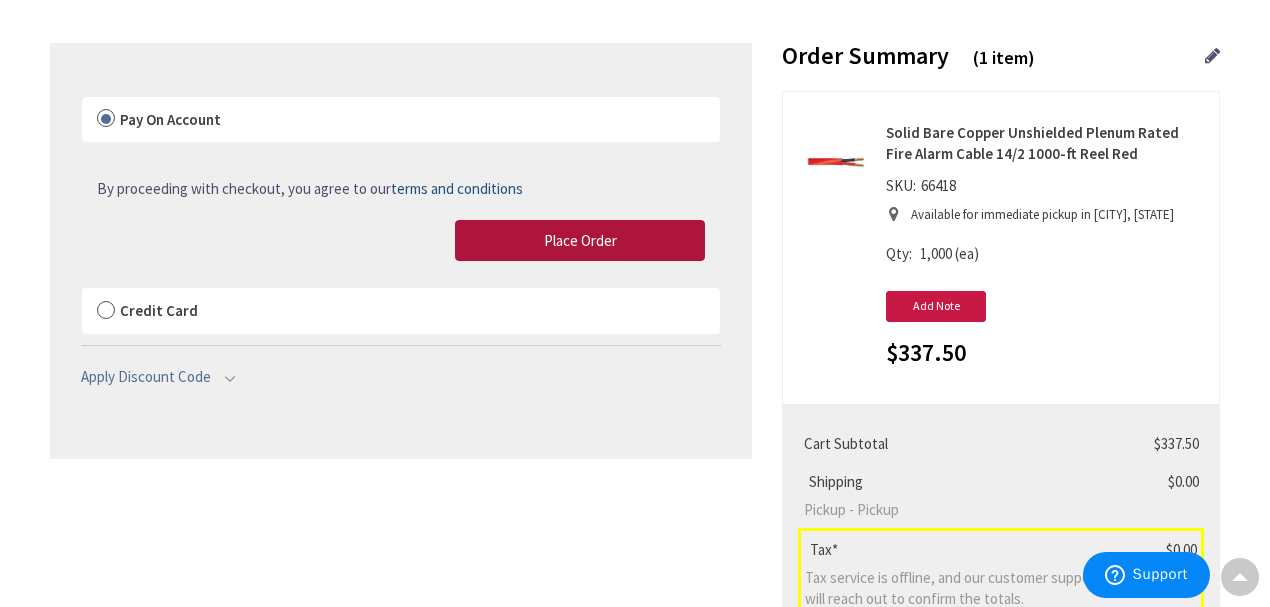 click on "Place Order" at bounding box center [580, 240] 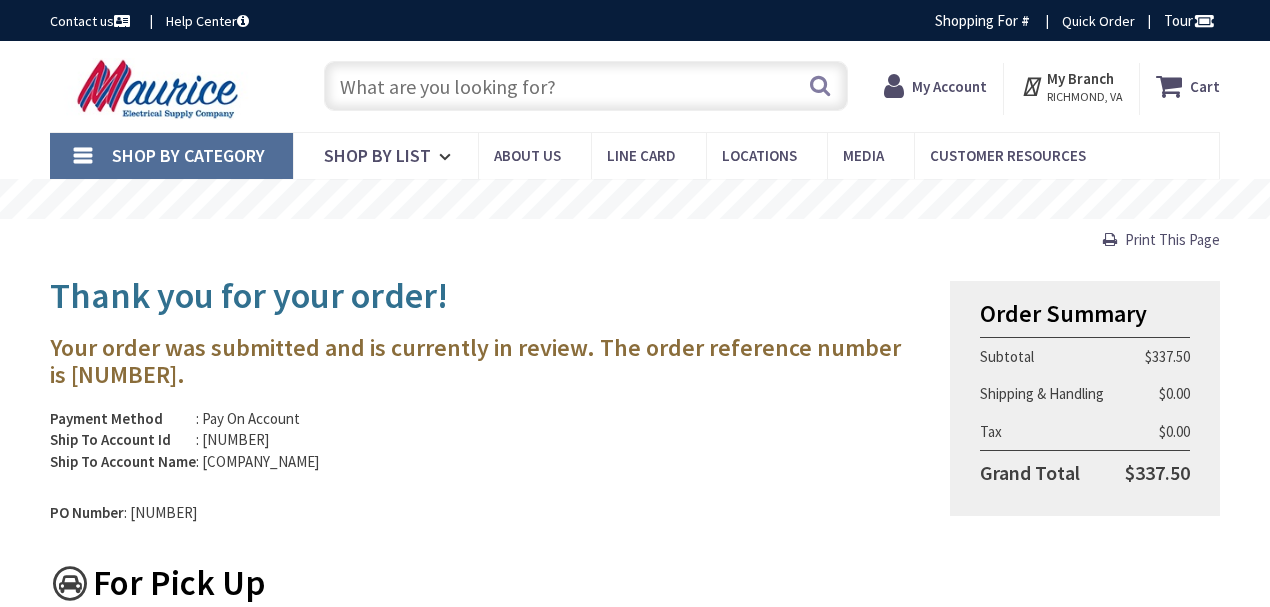 scroll, scrollTop: 0, scrollLeft: 0, axis: both 